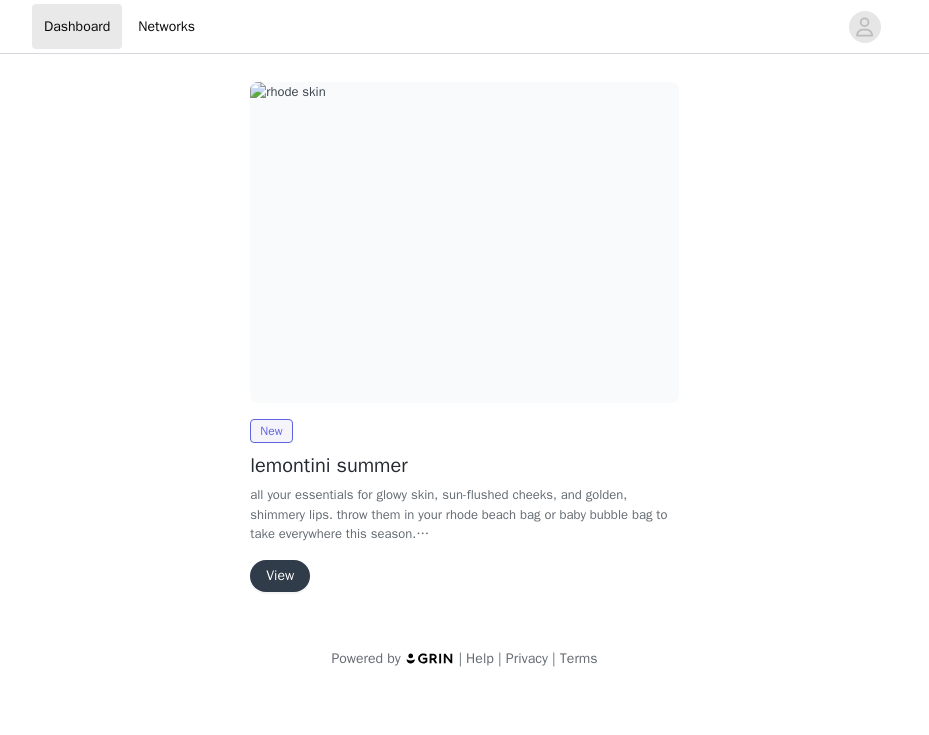 scroll, scrollTop: 0, scrollLeft: 0, axis: both 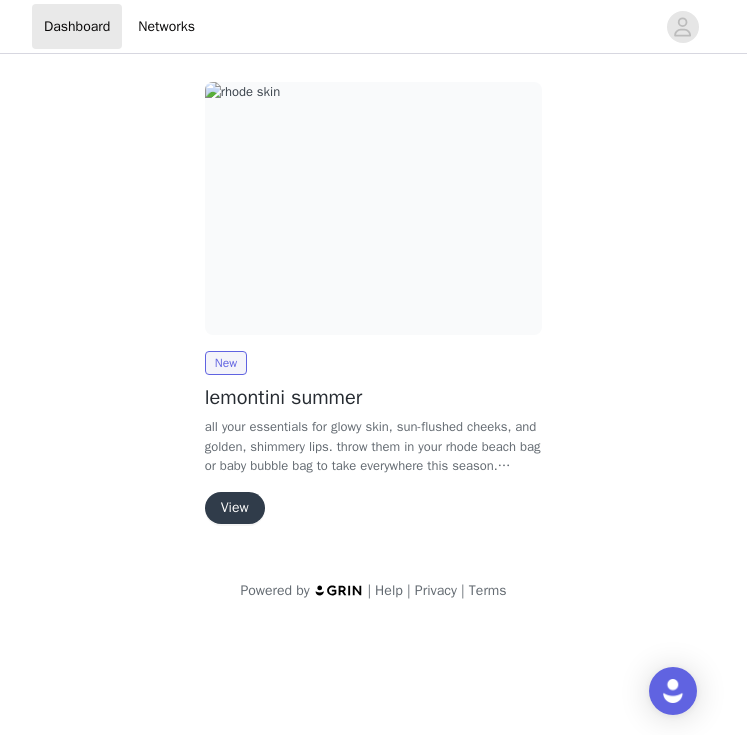click on "View" at bounding box center [235, 508] 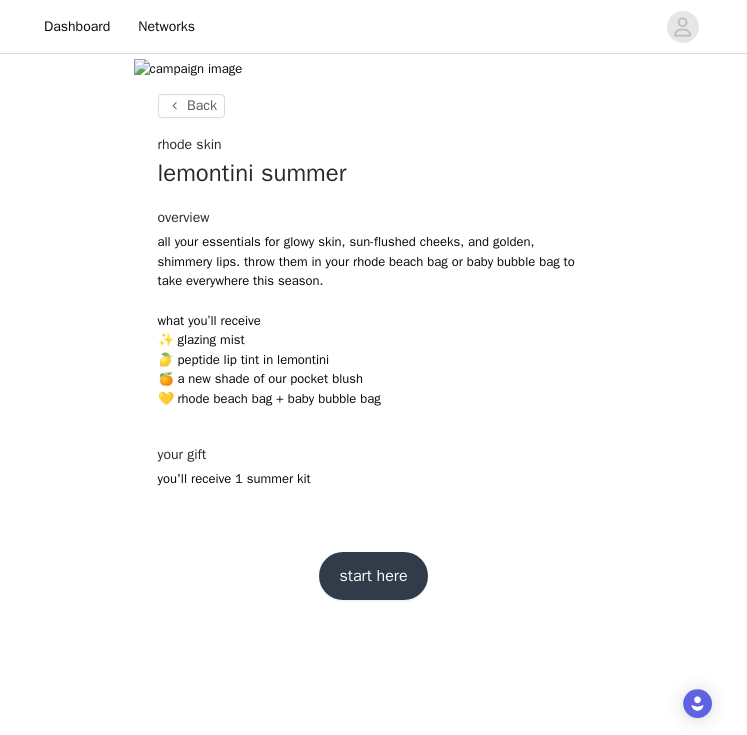 scroll, scrollTop: 468, scrollLeft: 0, axis: vertical 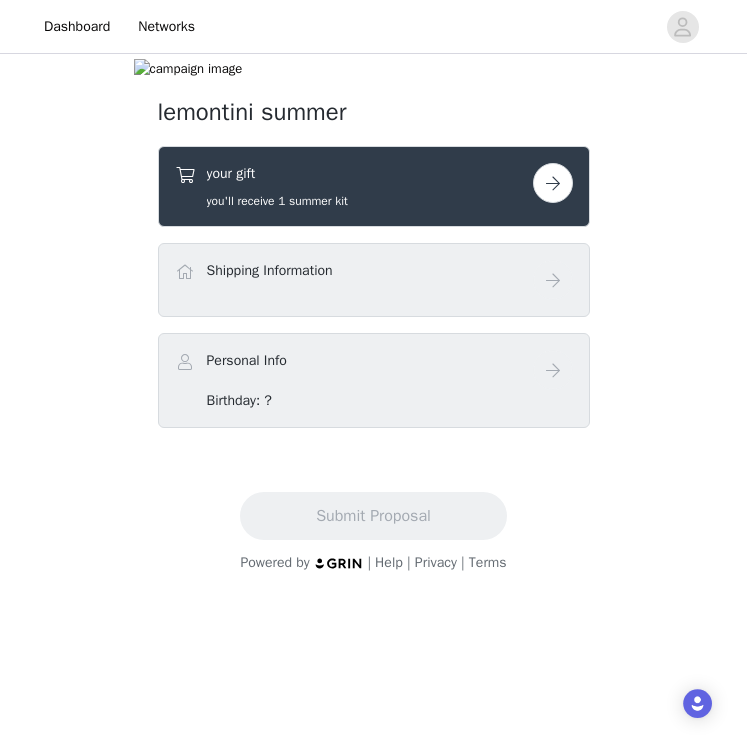 click at bounding box center (553, 183) 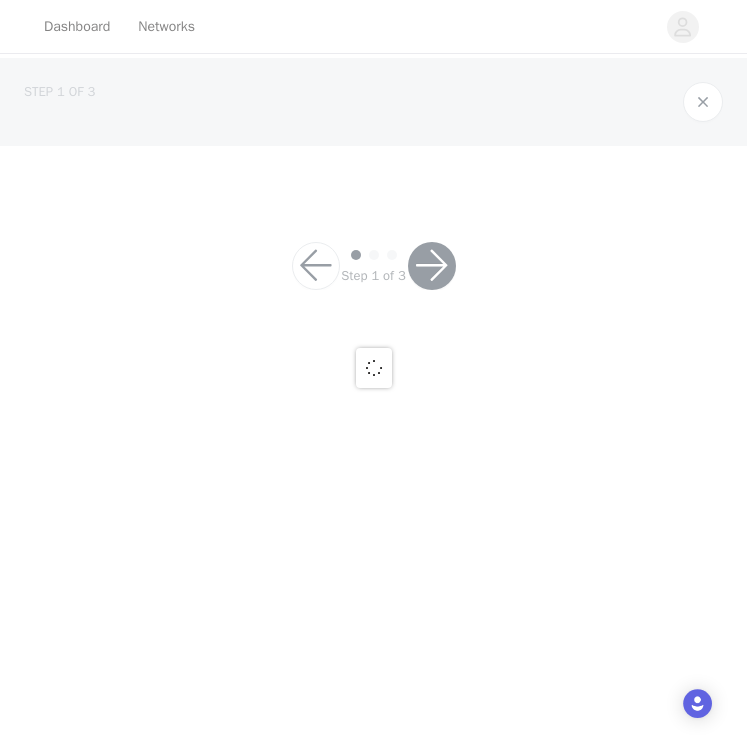 scroll, scrollTop: 0, scrollLeft: 0, axis: both 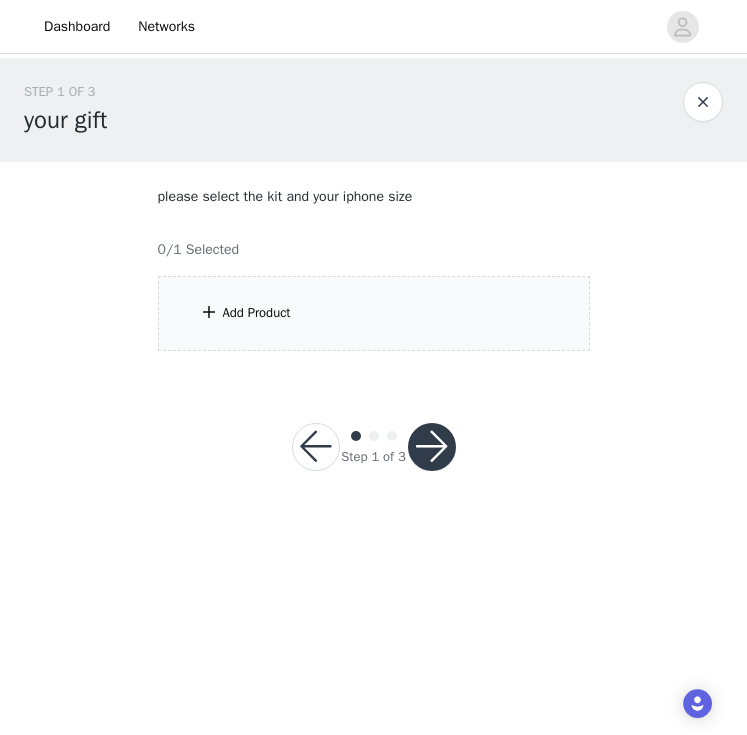 click on "Add Product" at bounding box center (374, 313) 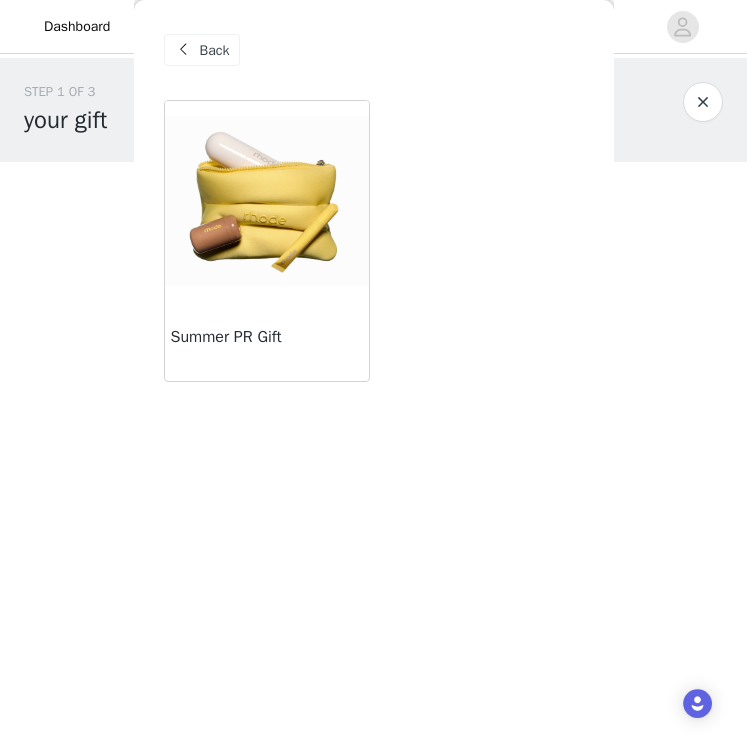 click at bounding box center (267, 201) 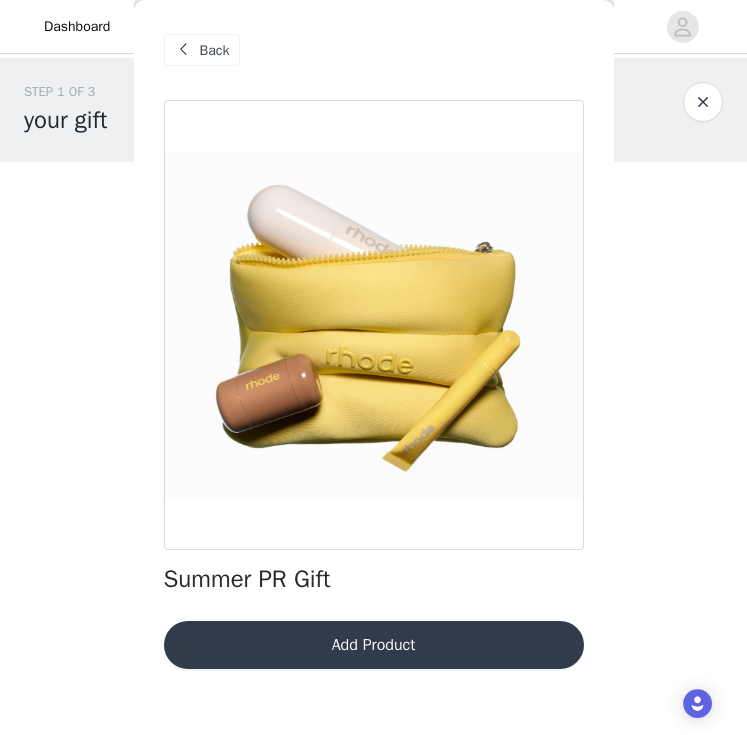 click on "Add Product" at bounding box center (374, 645) 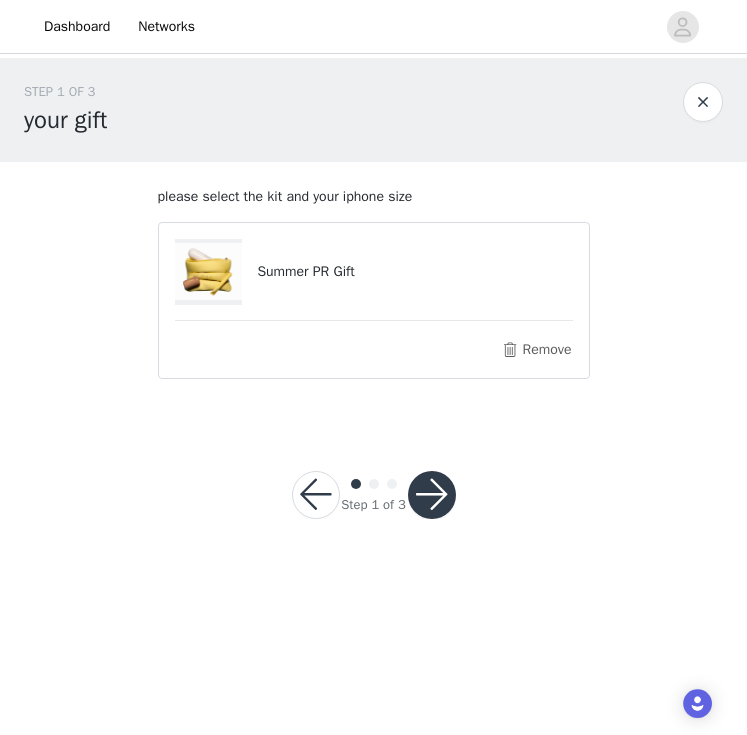 click at bounding box center (432, 495) 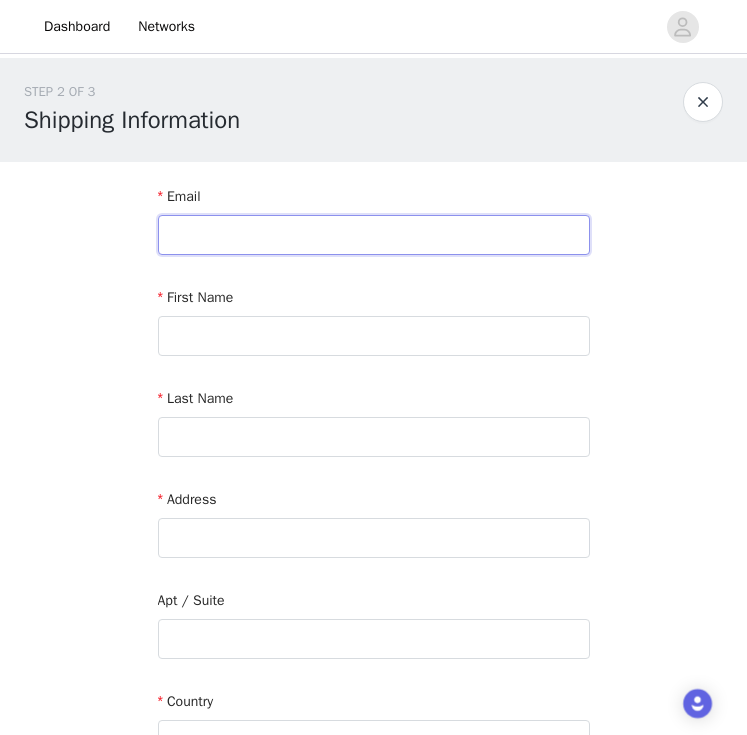 click at bounding box center [374, 235] 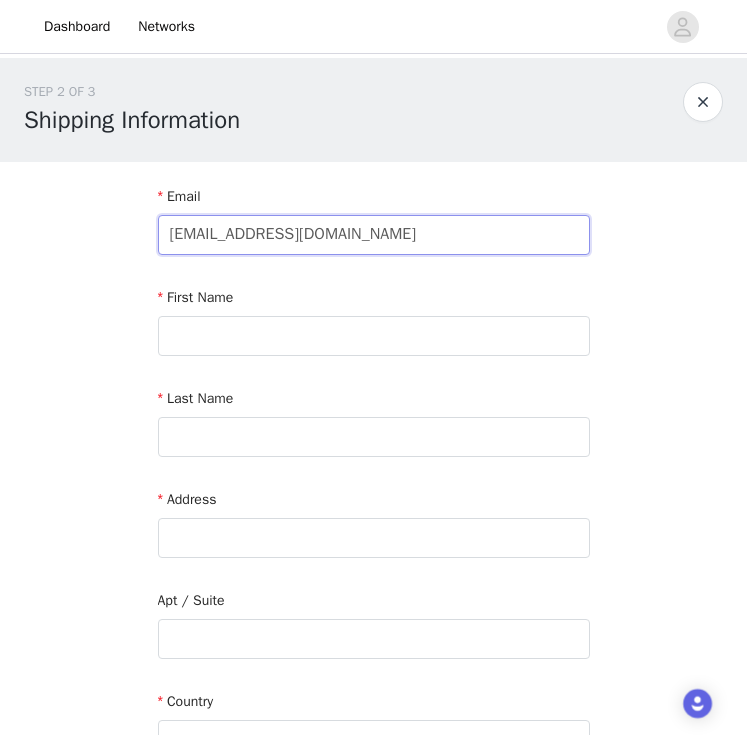 type on "[EMAIL_ADDRESS][DOMAIN_NAME]" 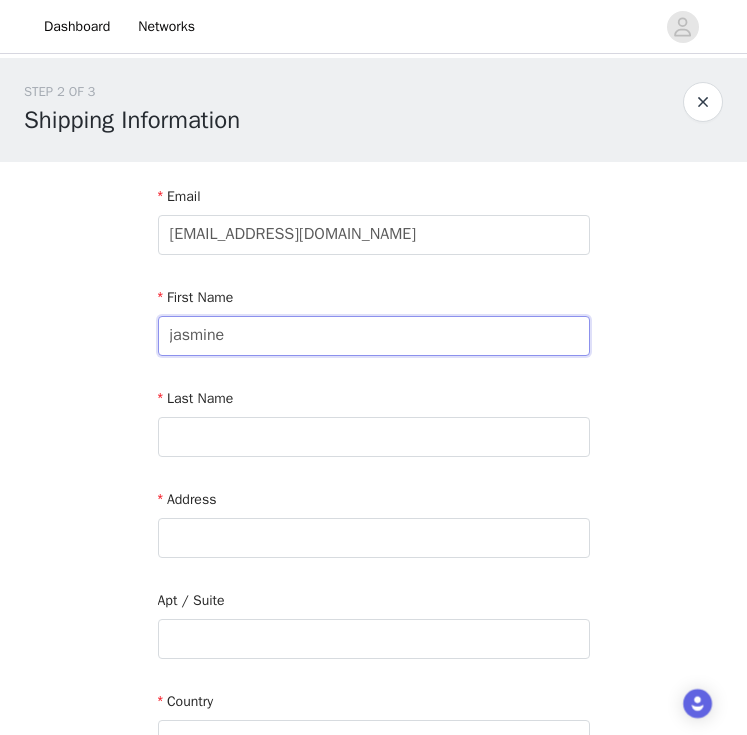 type on "jasmine" 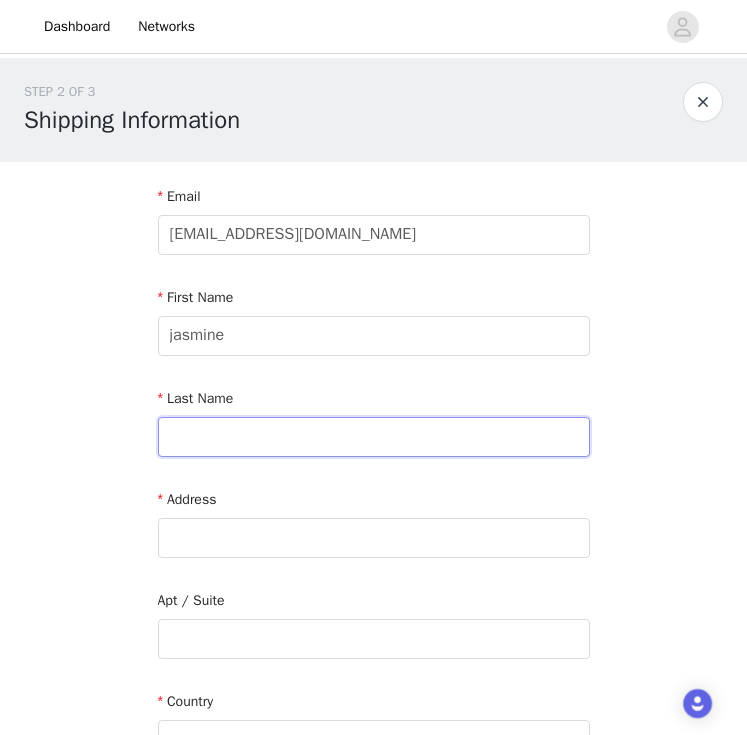 type on "u" 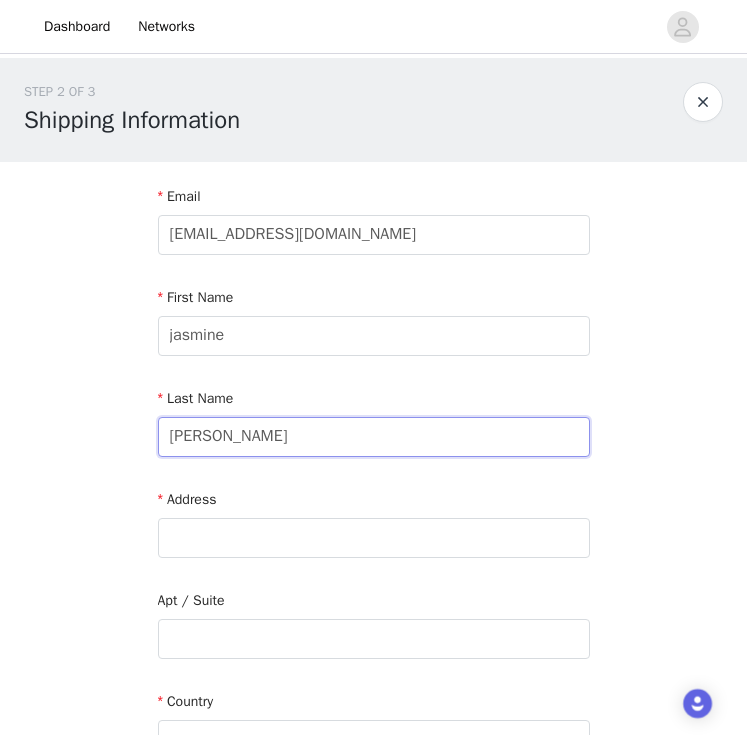 type on "[PERSON_NAME]" 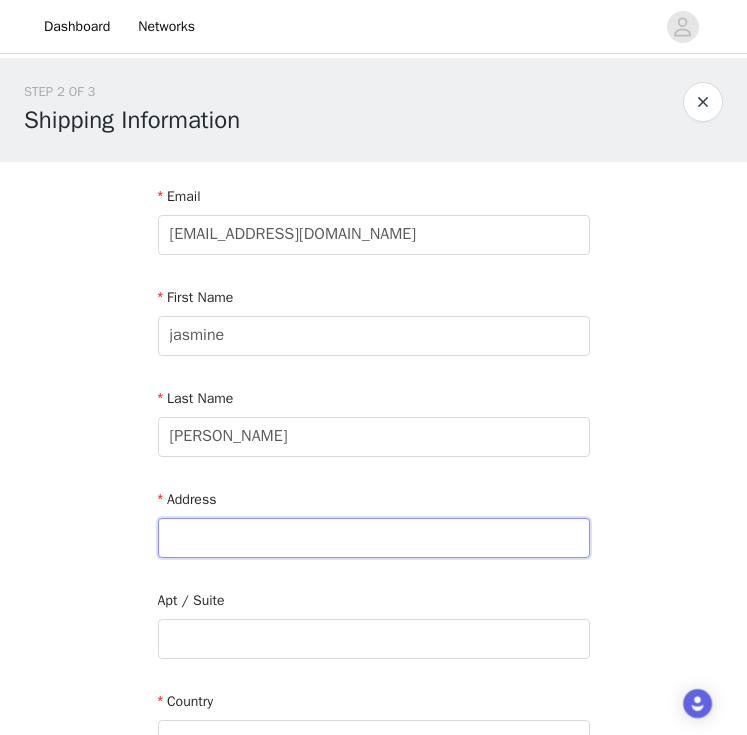 paste on "[STREET_ADDRESS][PERSON_NAME]" 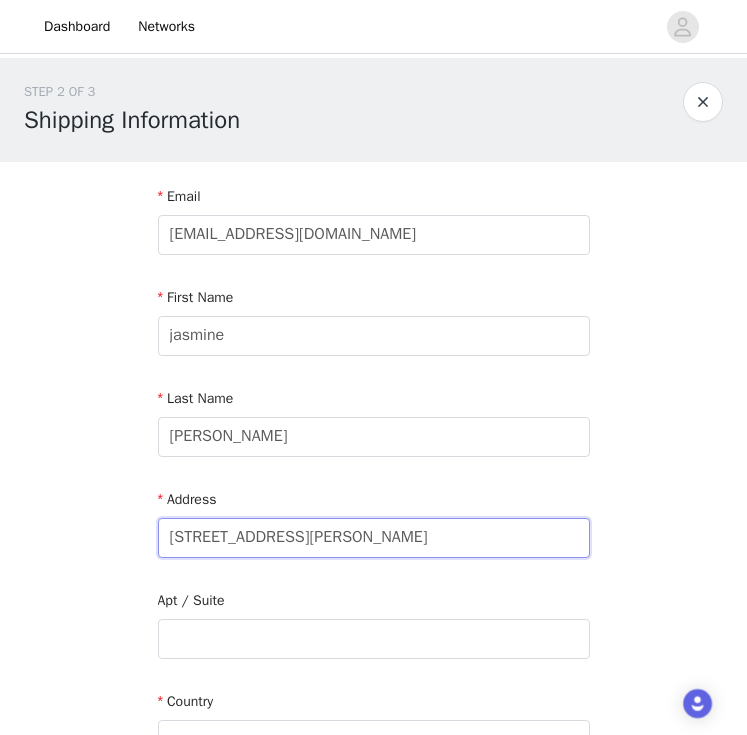 type on "[STREET_ADDRESS][PERSON_NAME]" 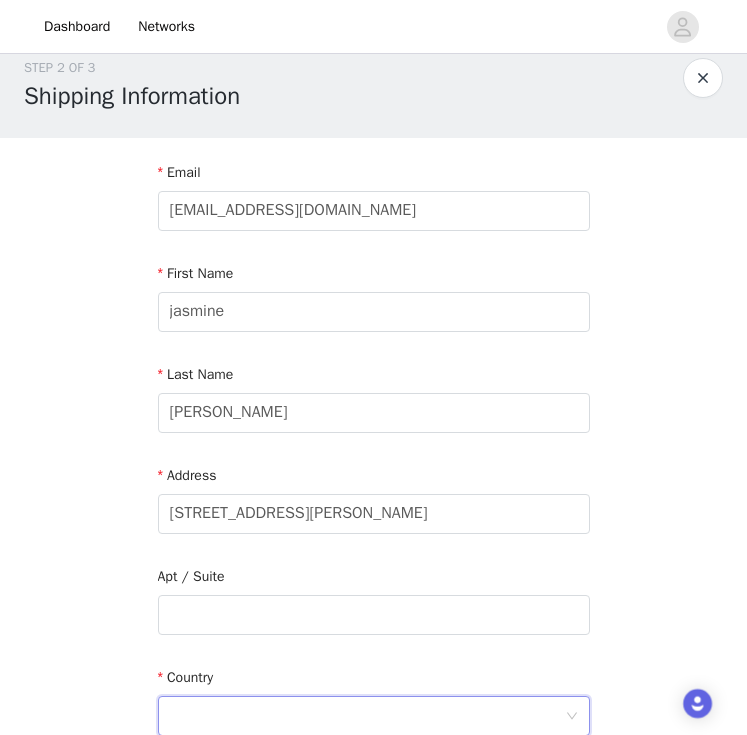 scroll, scrollTop: 350, scrollLeft: 0, axis: vertical 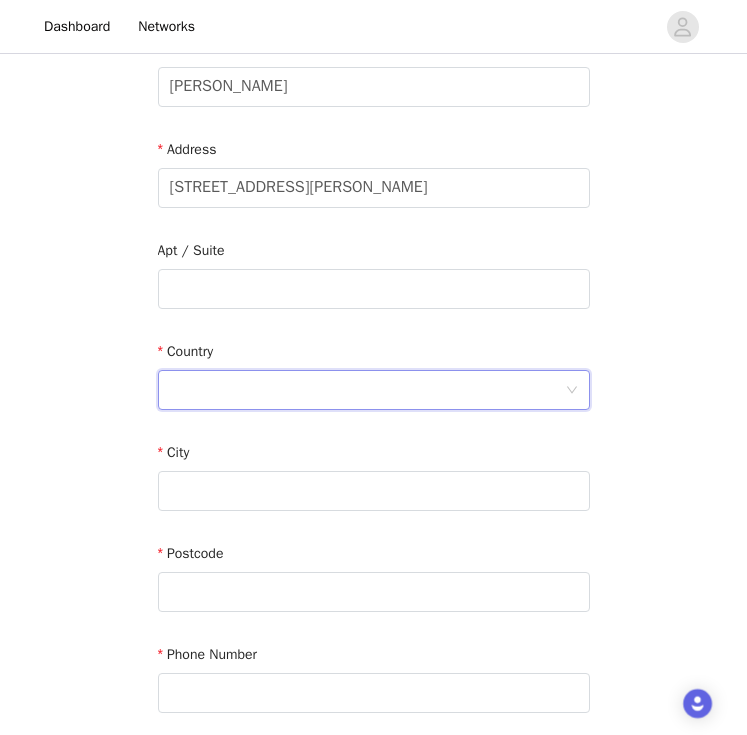 click at bounding box center [367, 390] 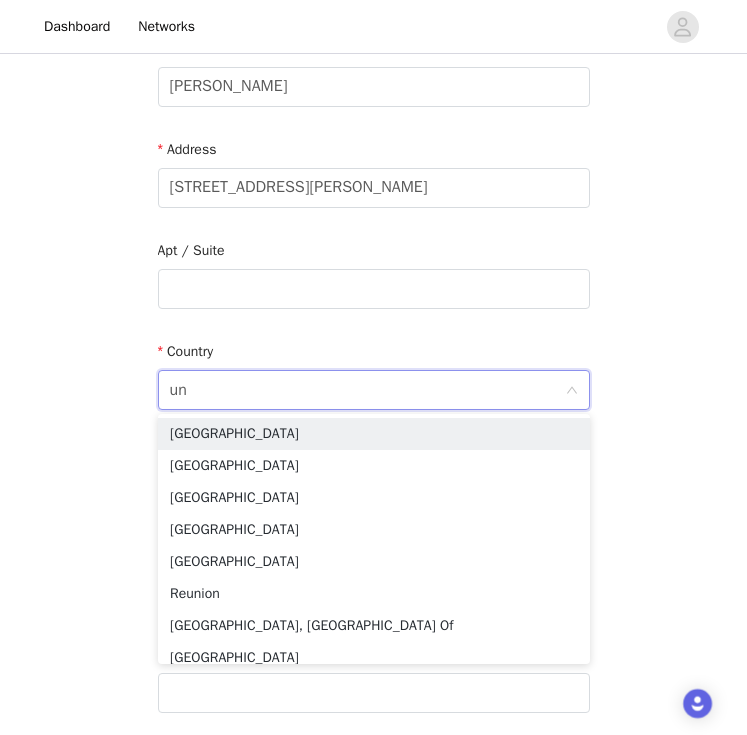 type on "uni" 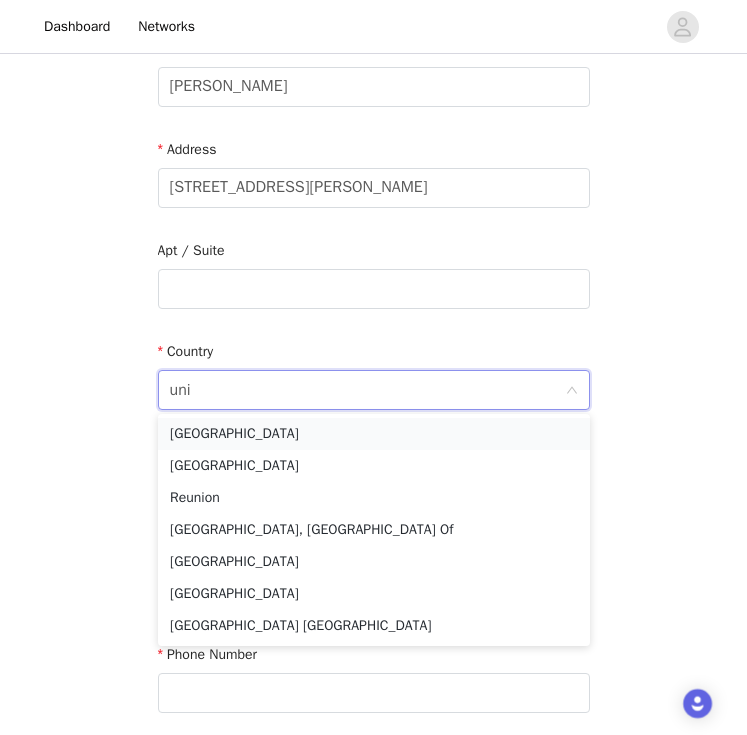 click on "[GEOGRAPHIC_DATA]" at bounding box center (374, 434) 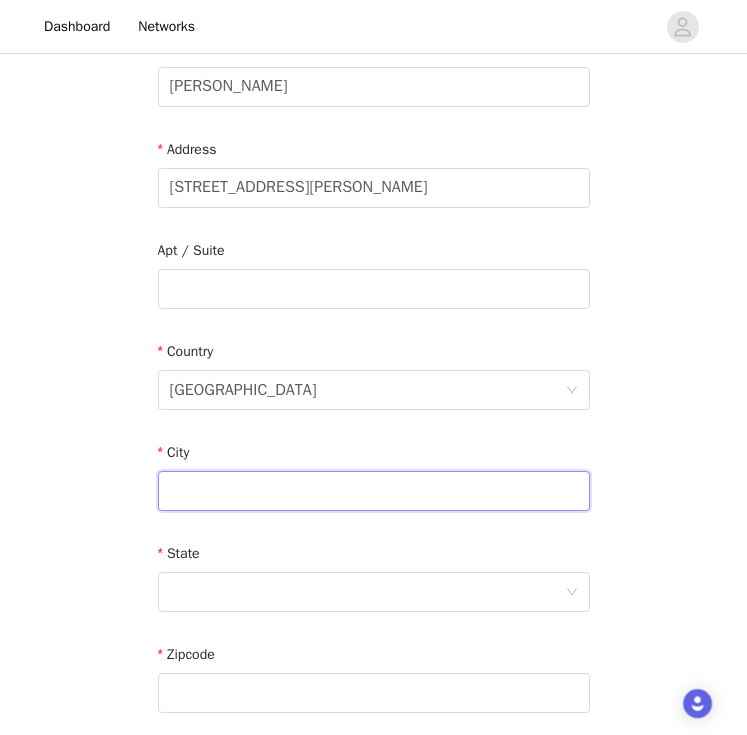 click at bounding box center (374, 491) 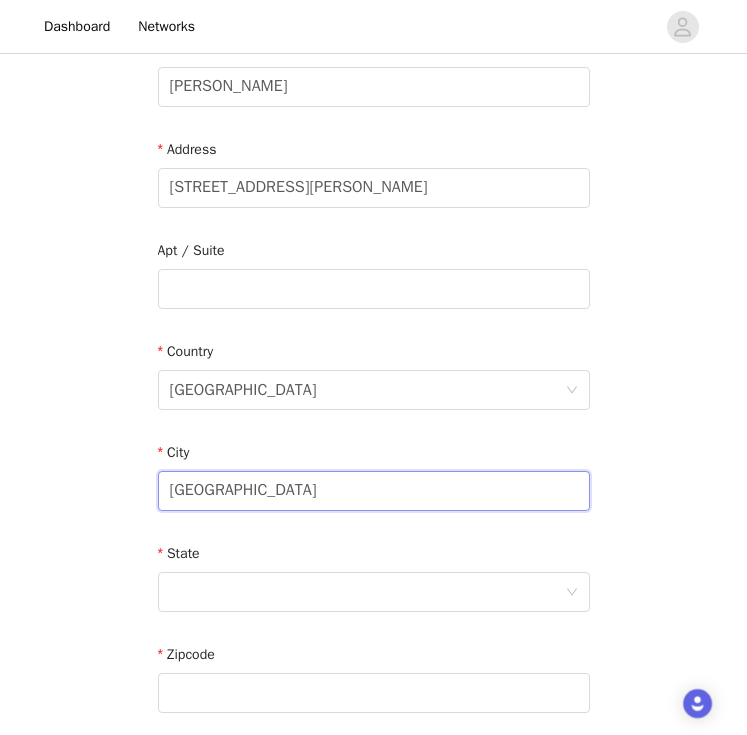 type on "[GEOGRAPHIC_DATA]" 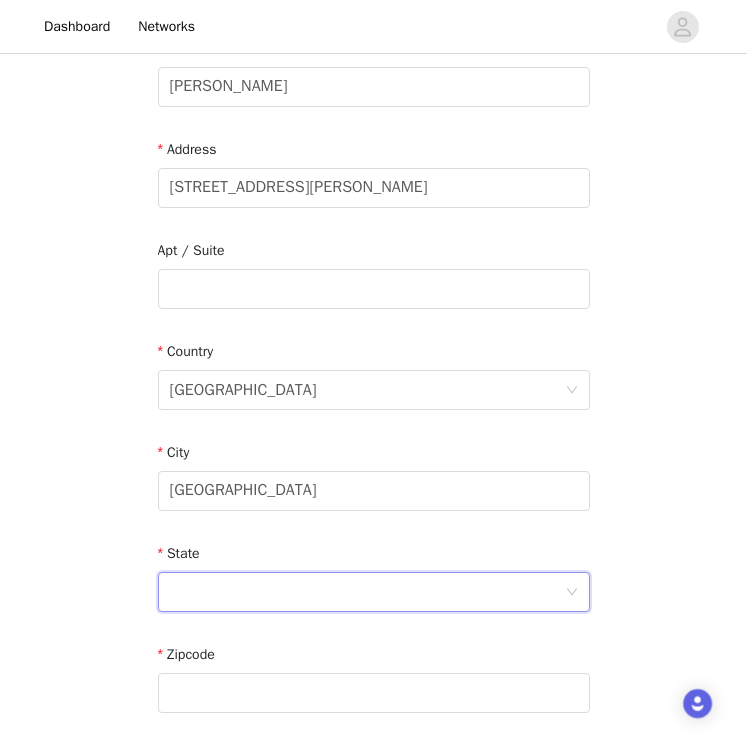 click at bounding box center (367, 592) 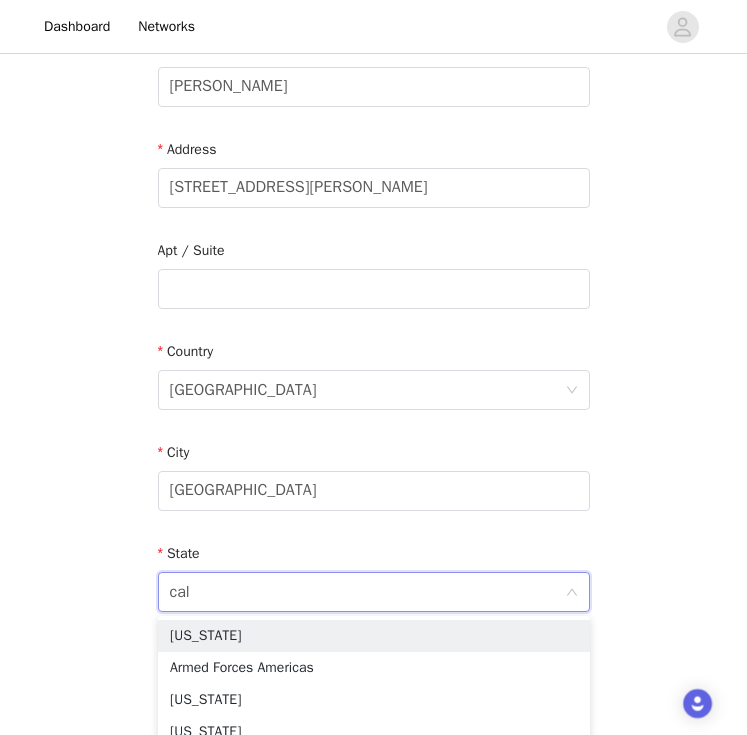 type on "cali" 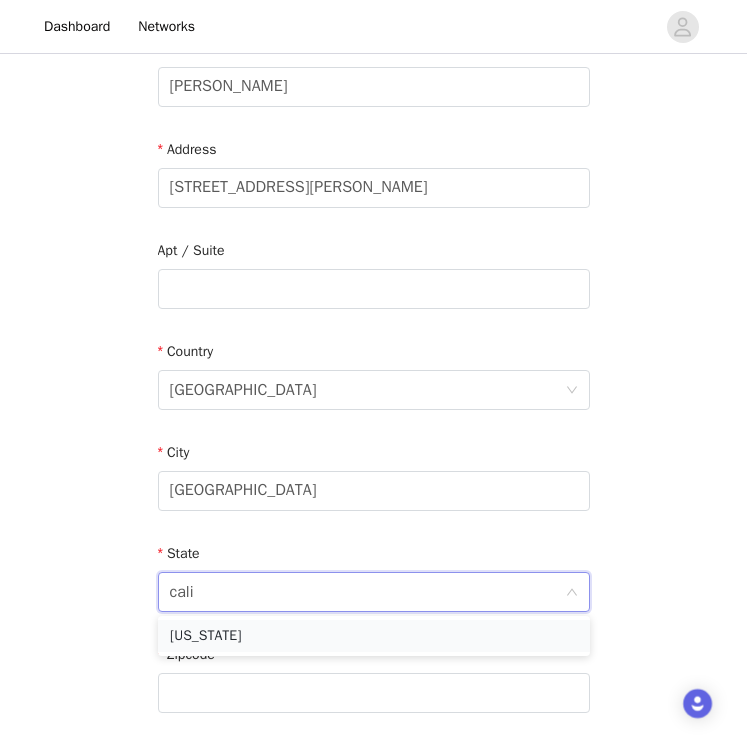 click on "[US_STATE]" at bounding box center [374, 636] 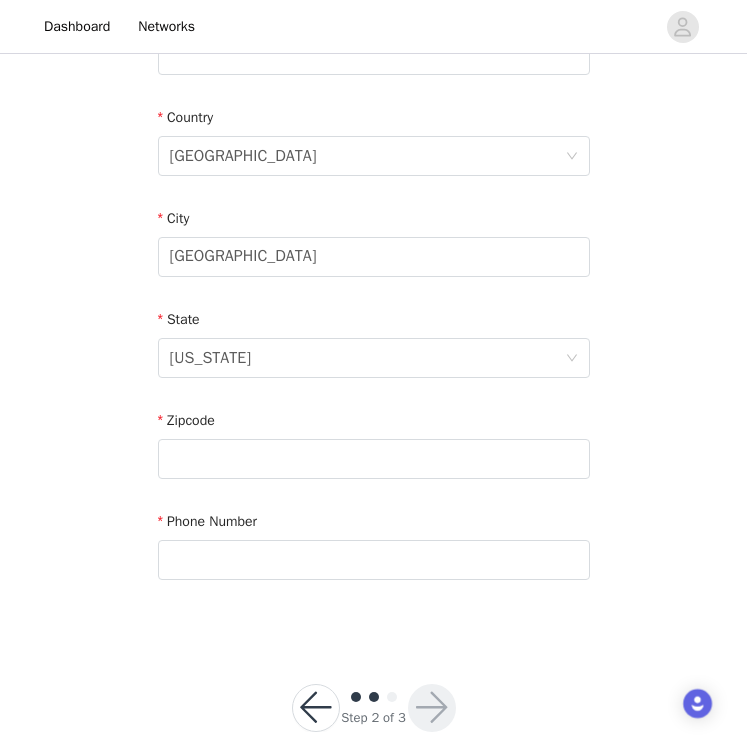 scroll, scrollTop: 588, scrollLeft: 0, axis: vertical 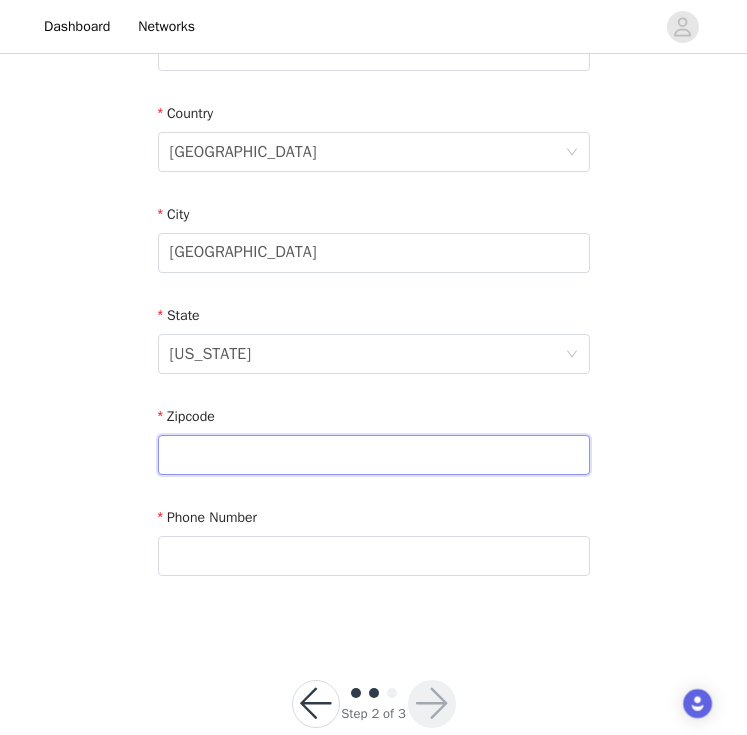 click at bounding box center (374, 455) 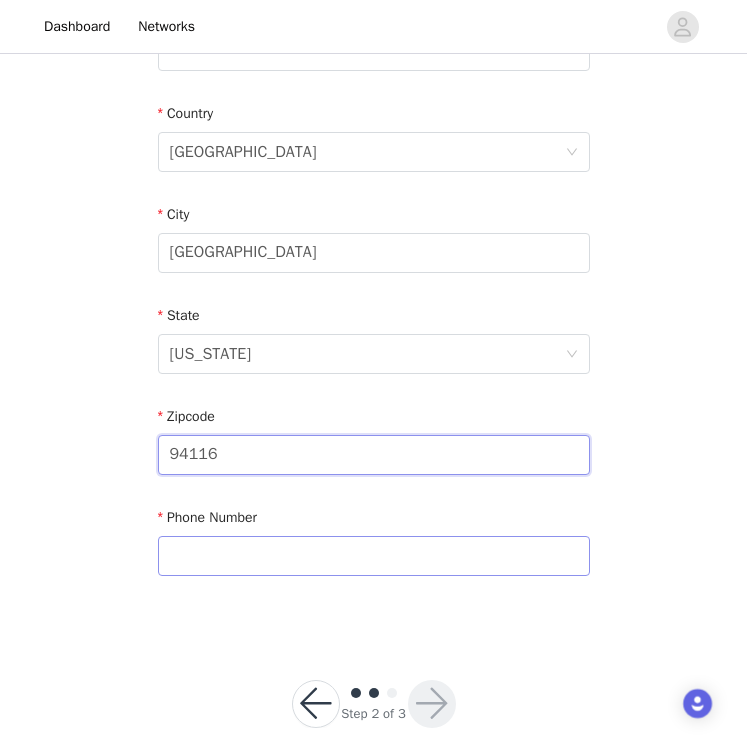 type on "94116" 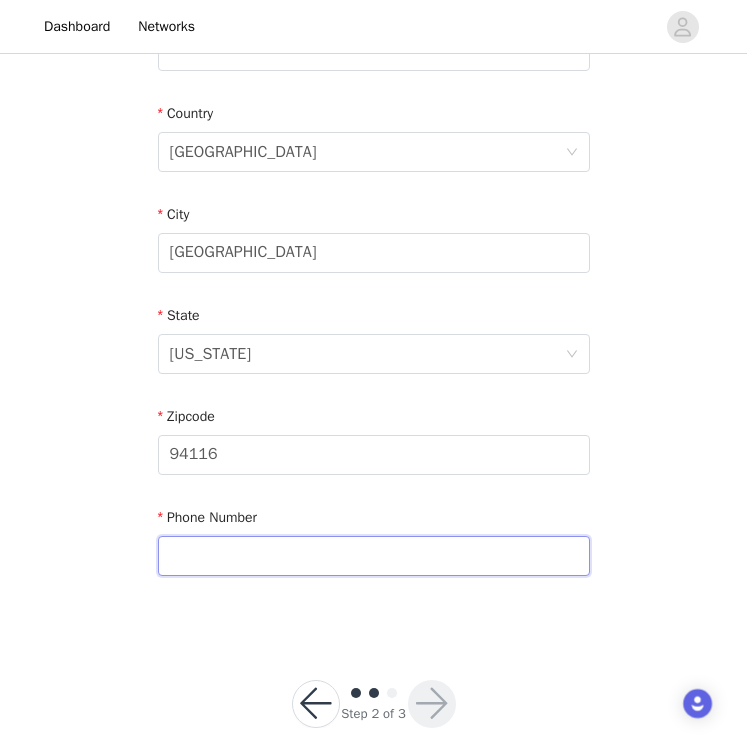 click at bounding box center (374, 556) 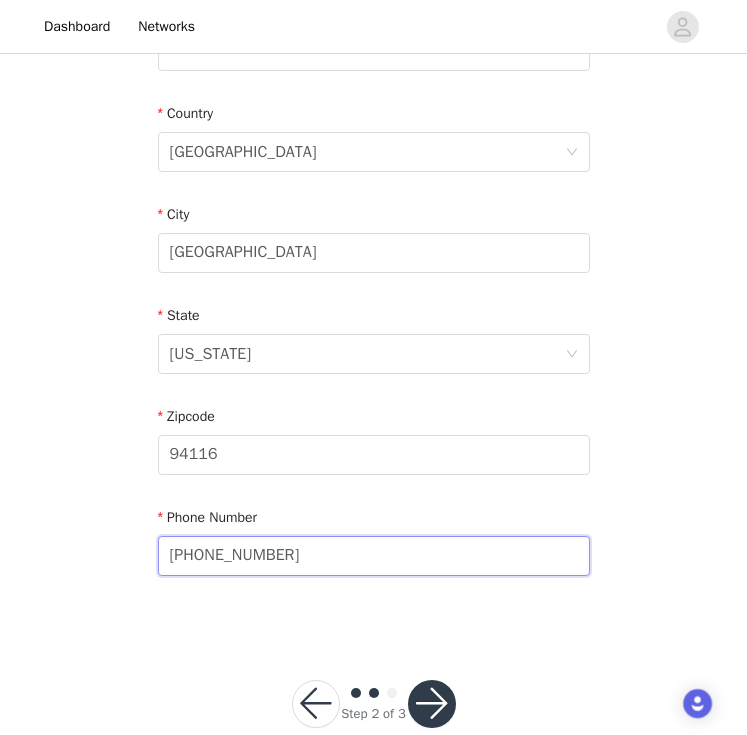 type on "[PHONE_NUMBER]" 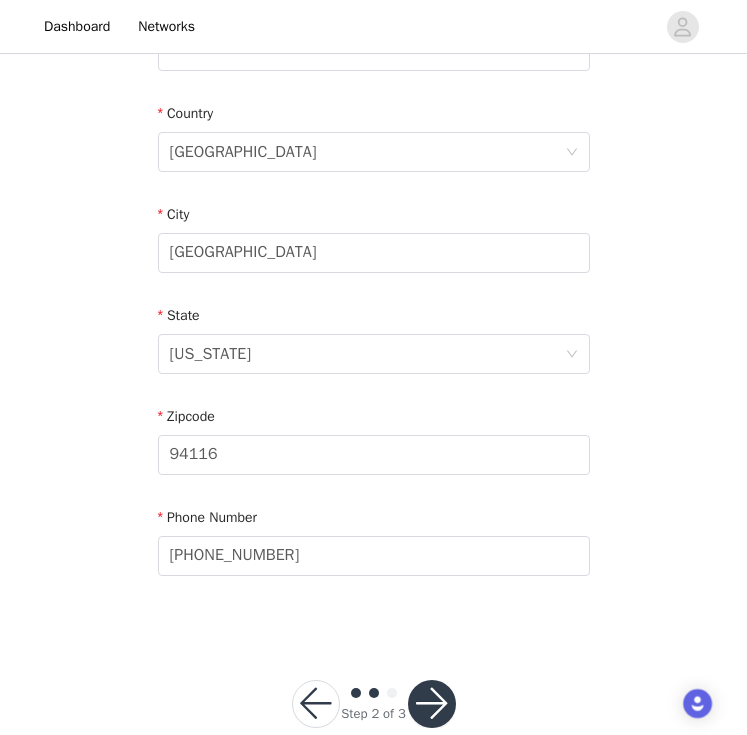 click at bounding box center [432, 704] 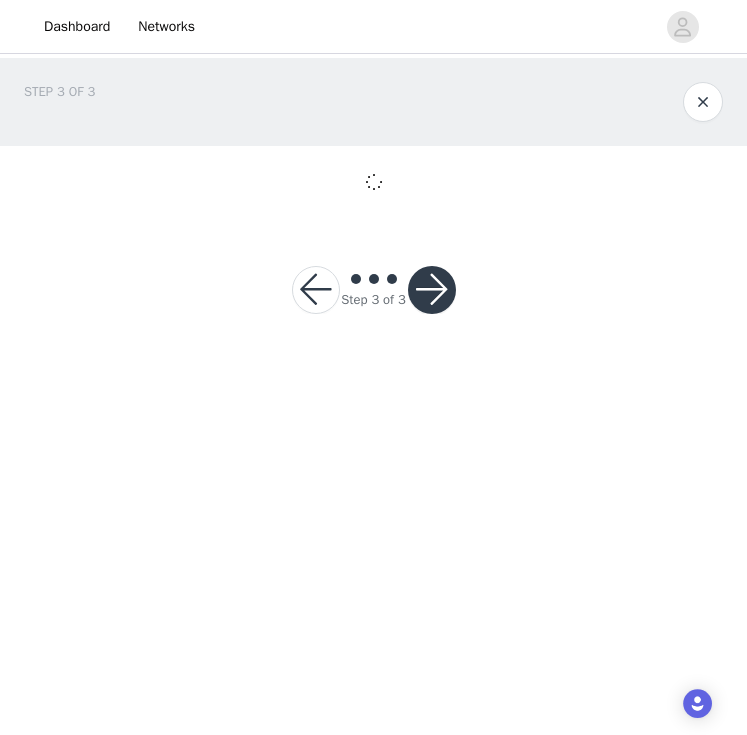 scroll, scrollTop: 0, scrollLeft: 0, axis: both 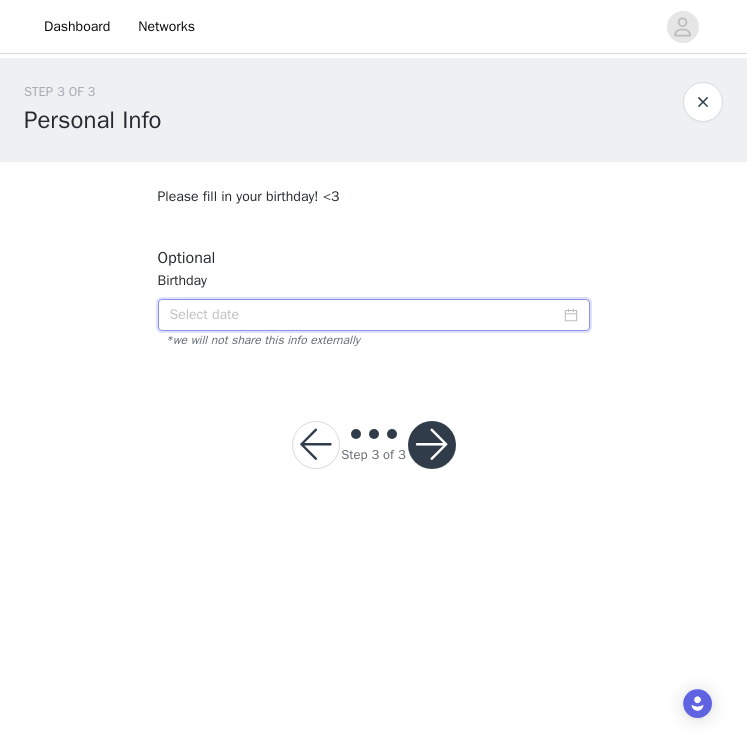 click at bounding box center (374, 315) 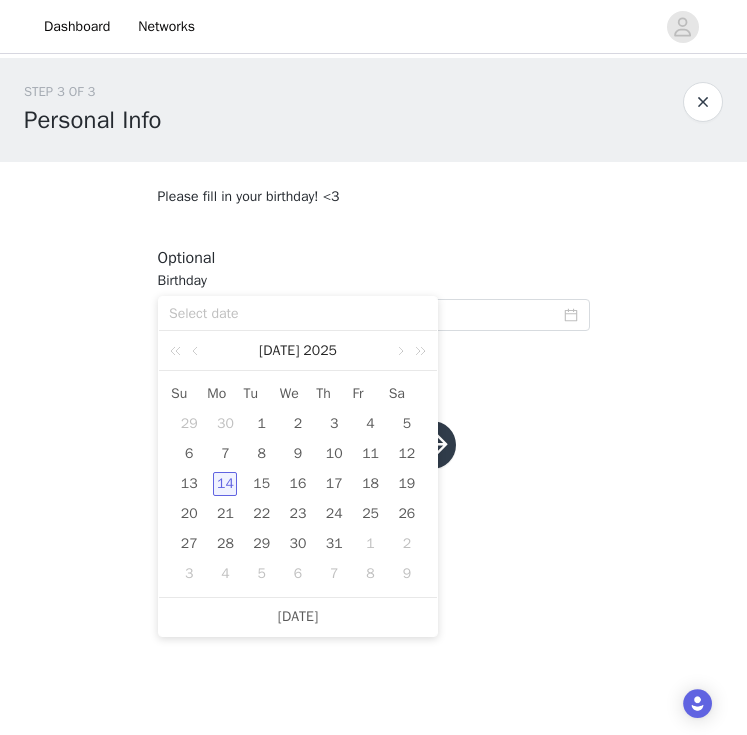 click at bounding box center (298, 314) 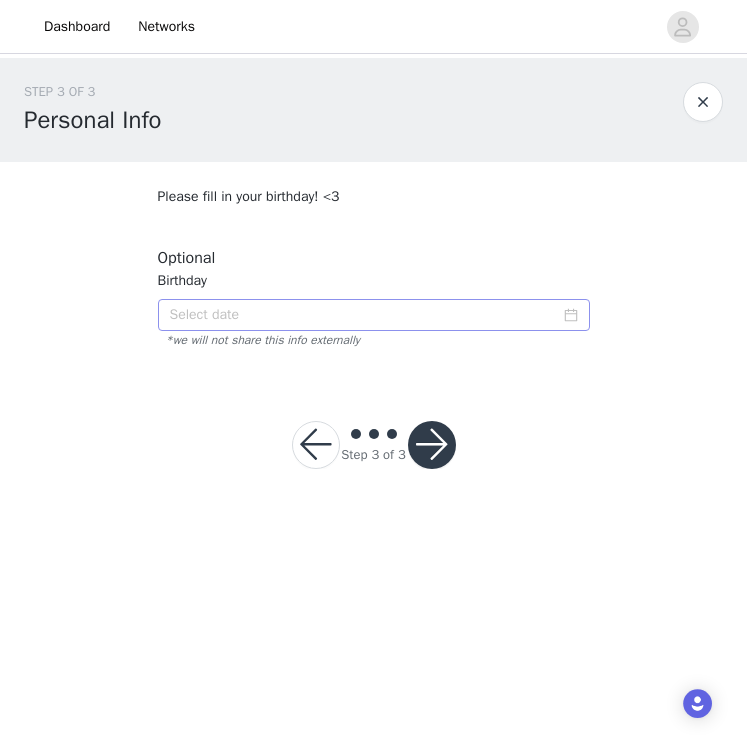 click 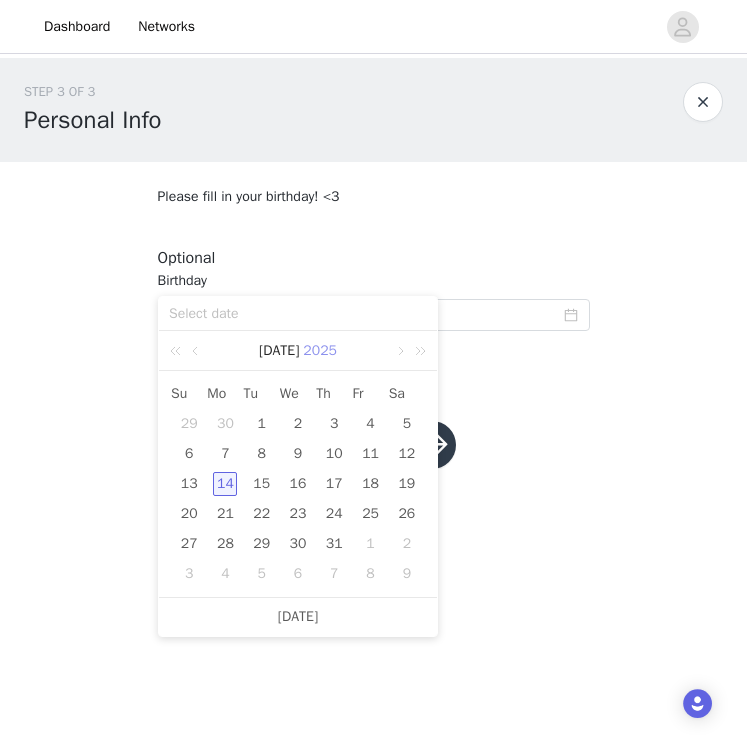 click on "2025" at bounding box center (320, 351) 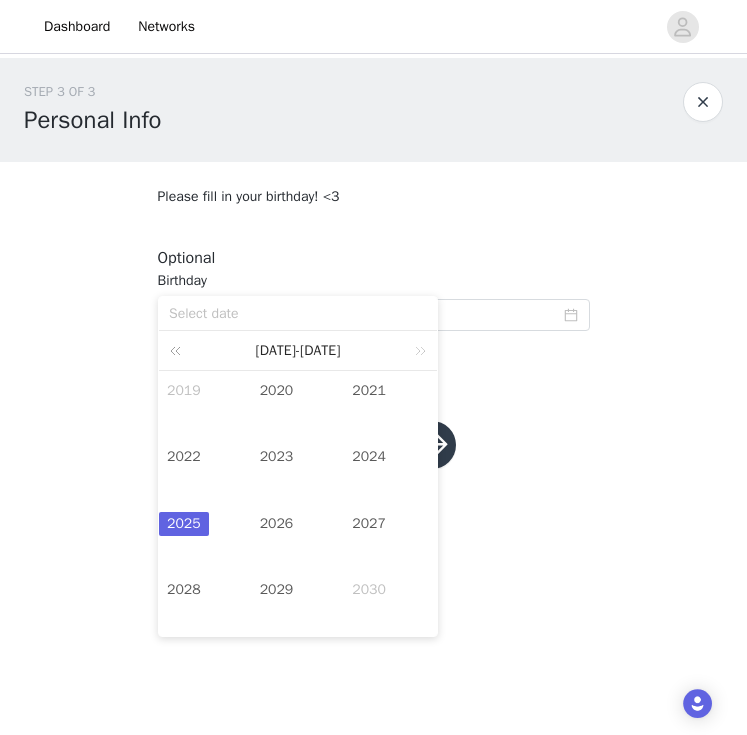 click at bounding box center [179, 350] 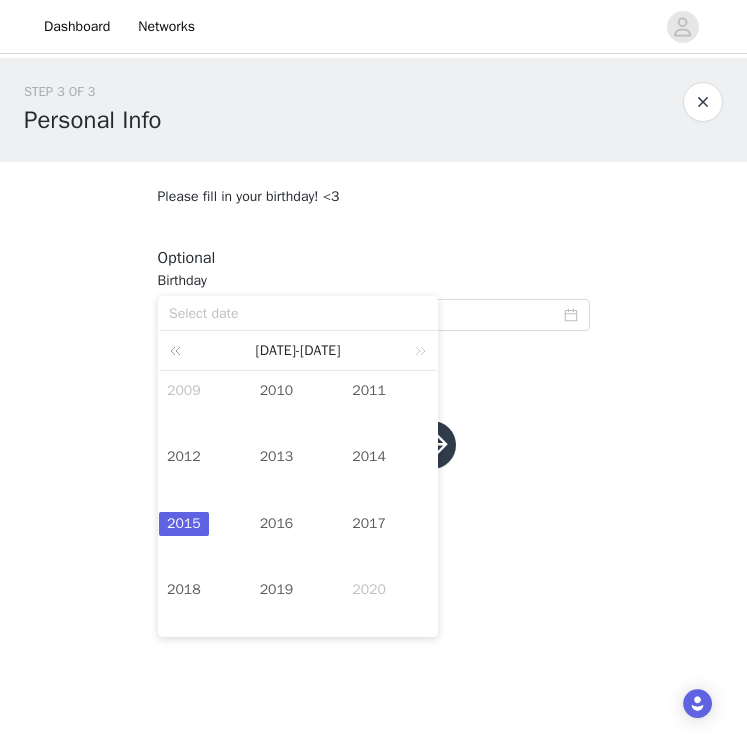 click at bounding box center [179, 350] 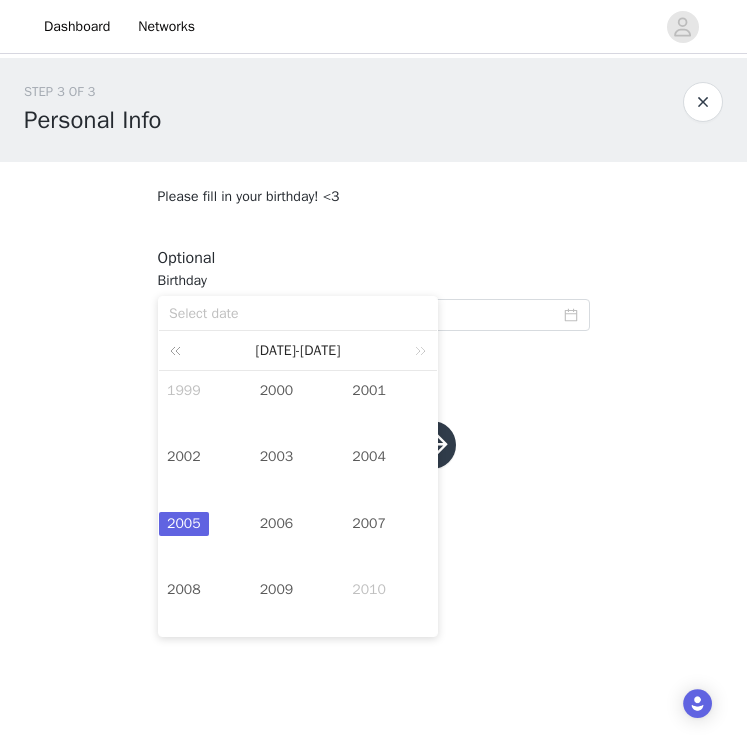 click at bounding box center [179, 350] 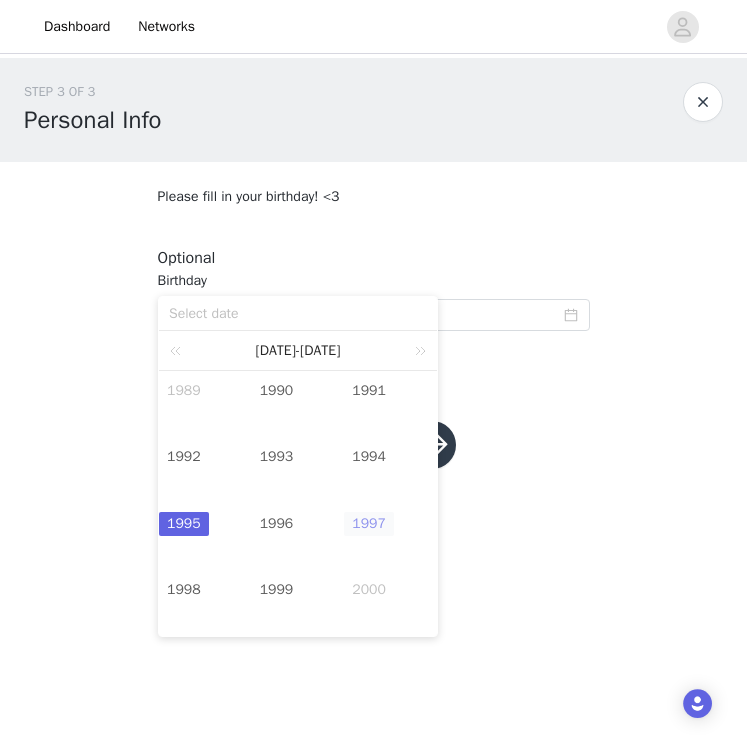 click on "1997" at bounding box center (369, 524) 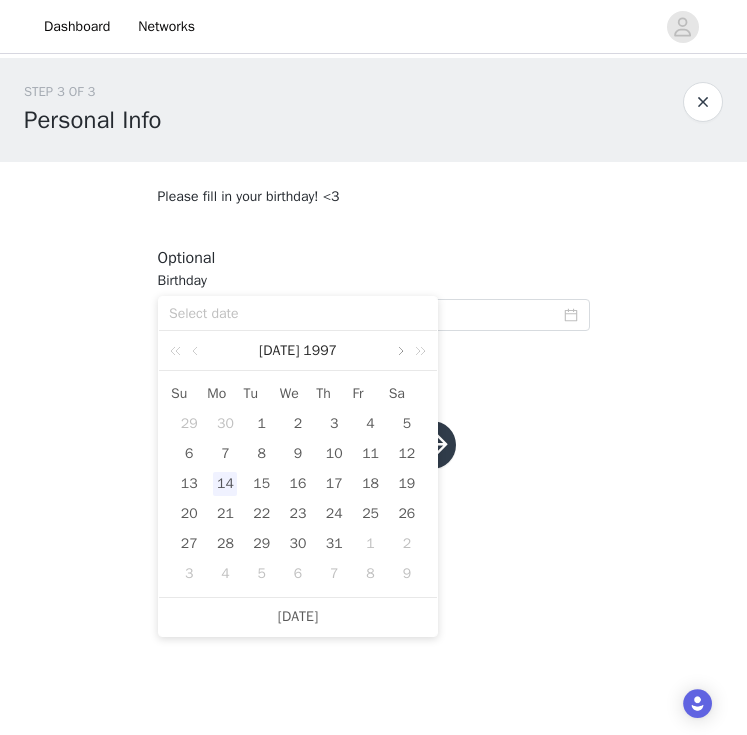 click at bounding box center [399, 351] 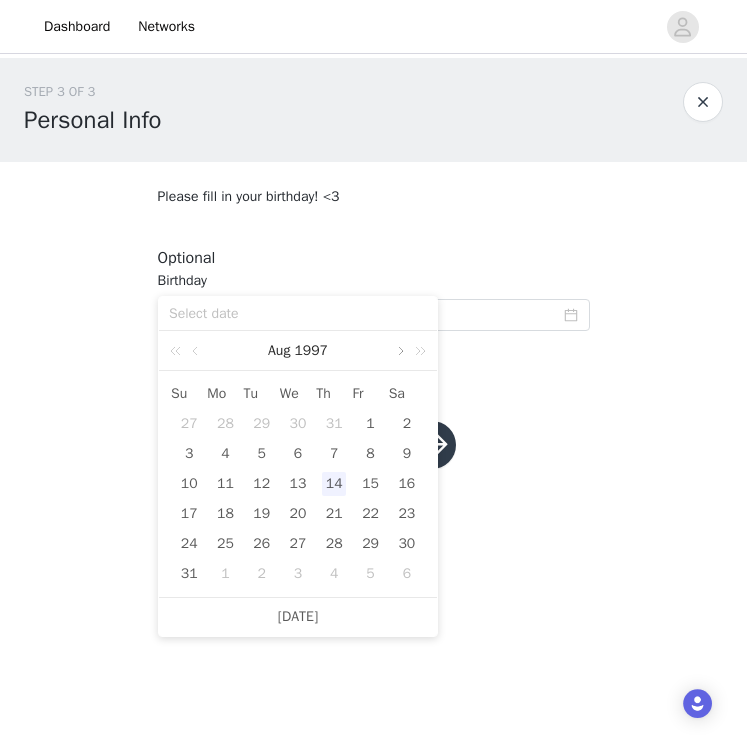 click at bounding box center (399, 351) 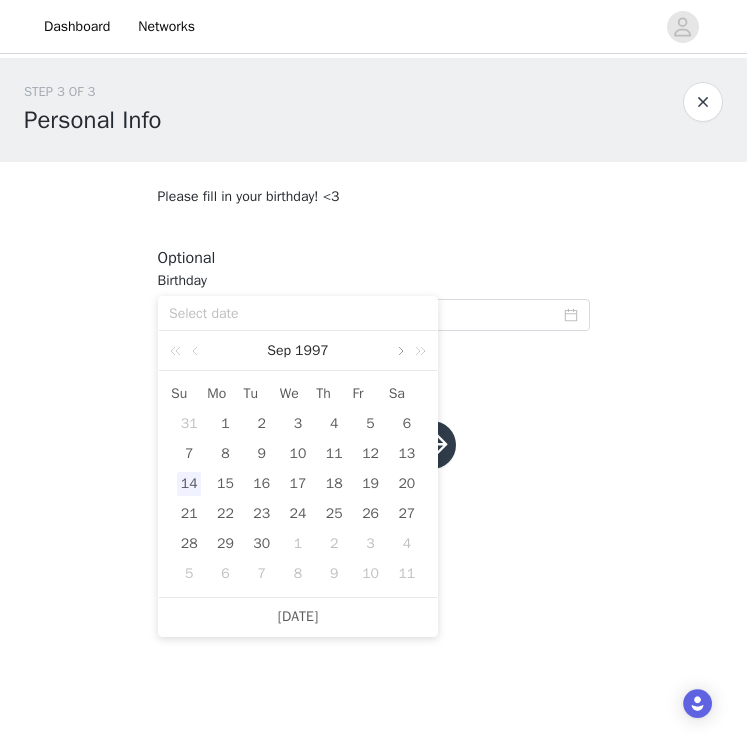 click at bounding box center (399, 351) 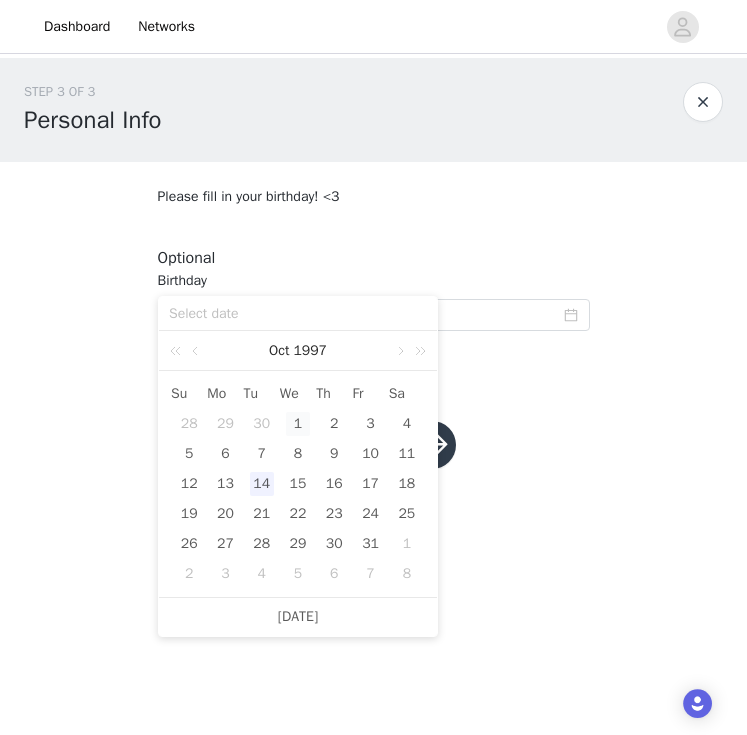 click on "1" at bounding box center (298, 424) 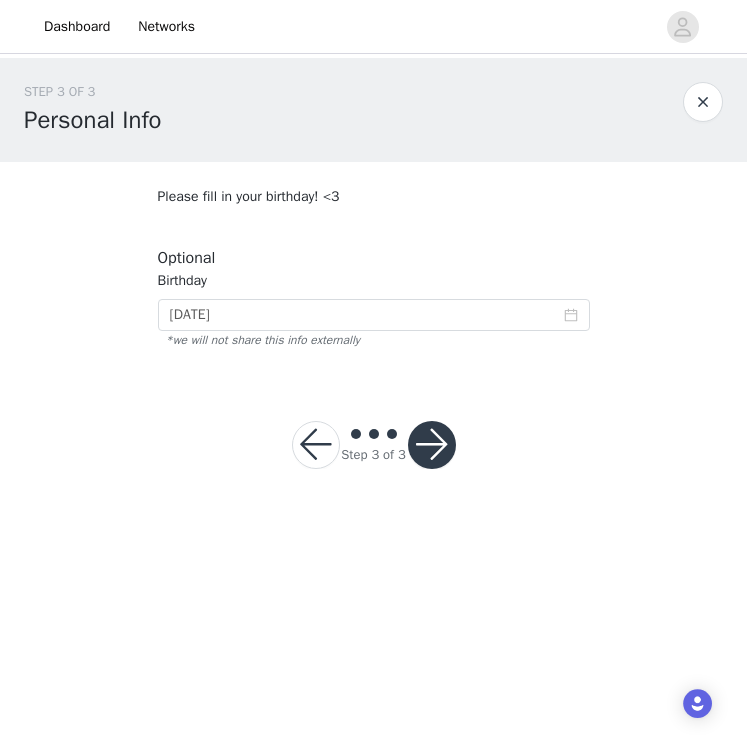 click at bounding box center [432, 445] 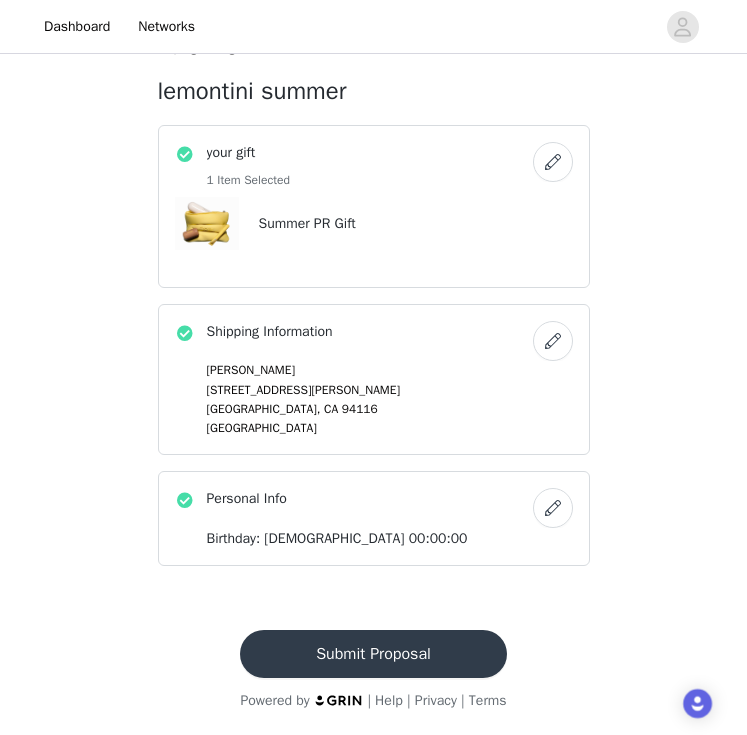 click on "Submit Proposal" at bounding box center (373, 654) 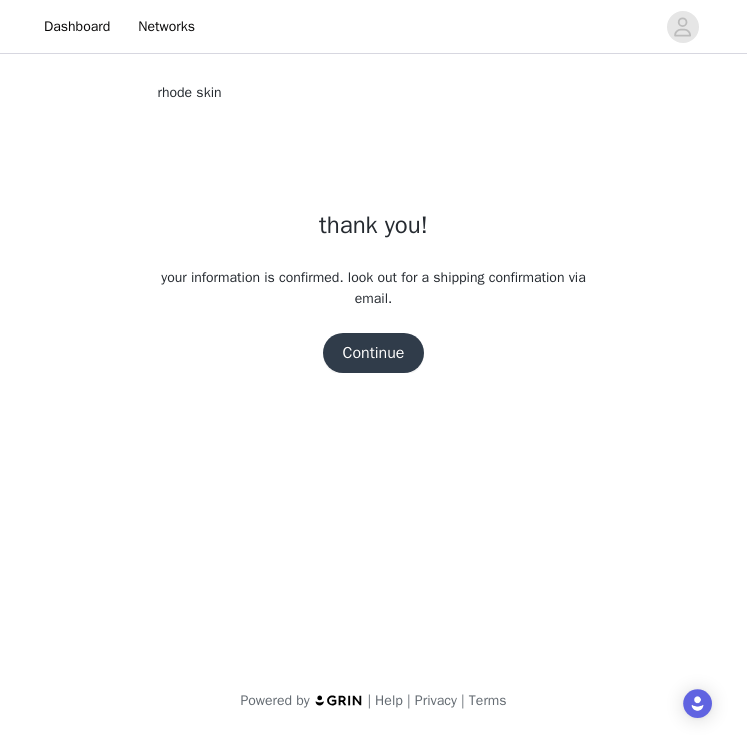 scroll, scrollTop: 0, scrollLeft: 0, axis: both 